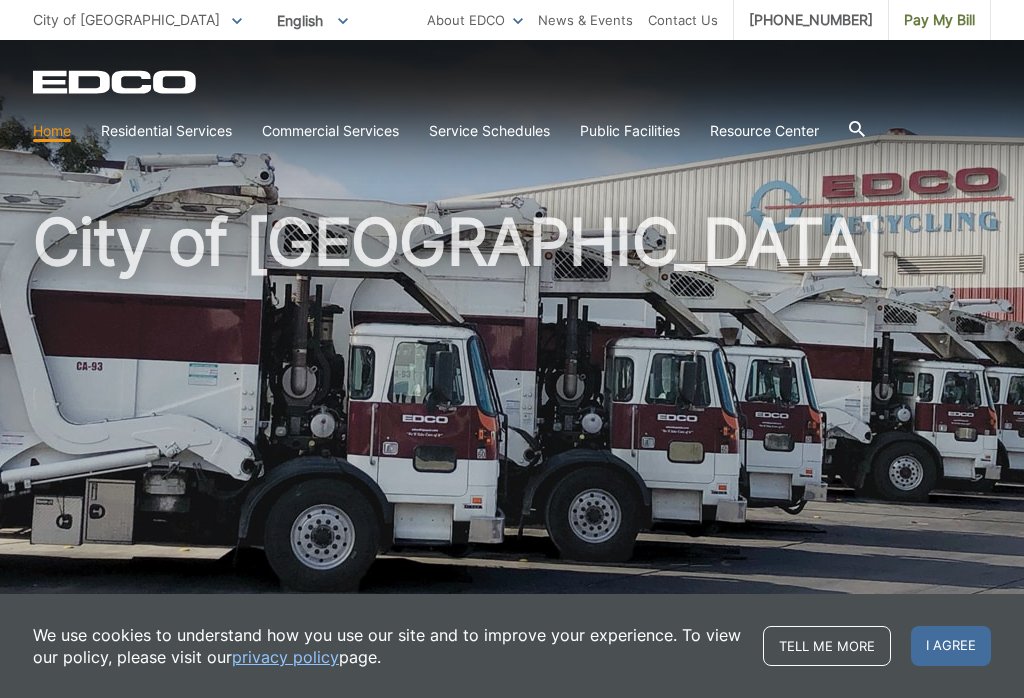 scroll, scrollTop: 0, scrollLeft: 0, axis: both 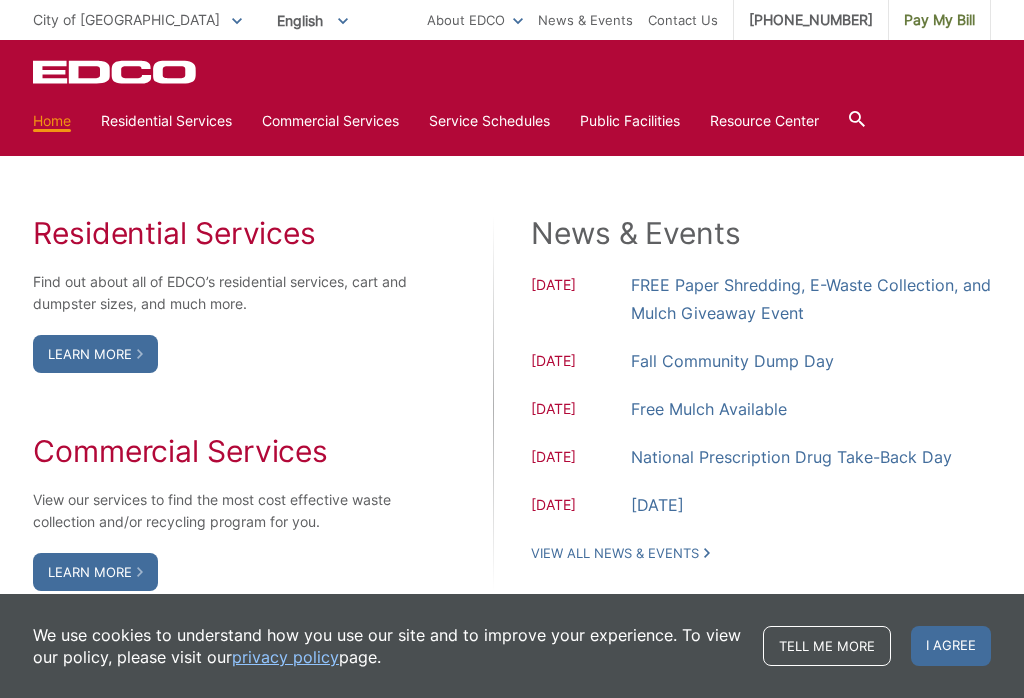 click on "Fall Community Dump Day" at bounding box center (732, 361) 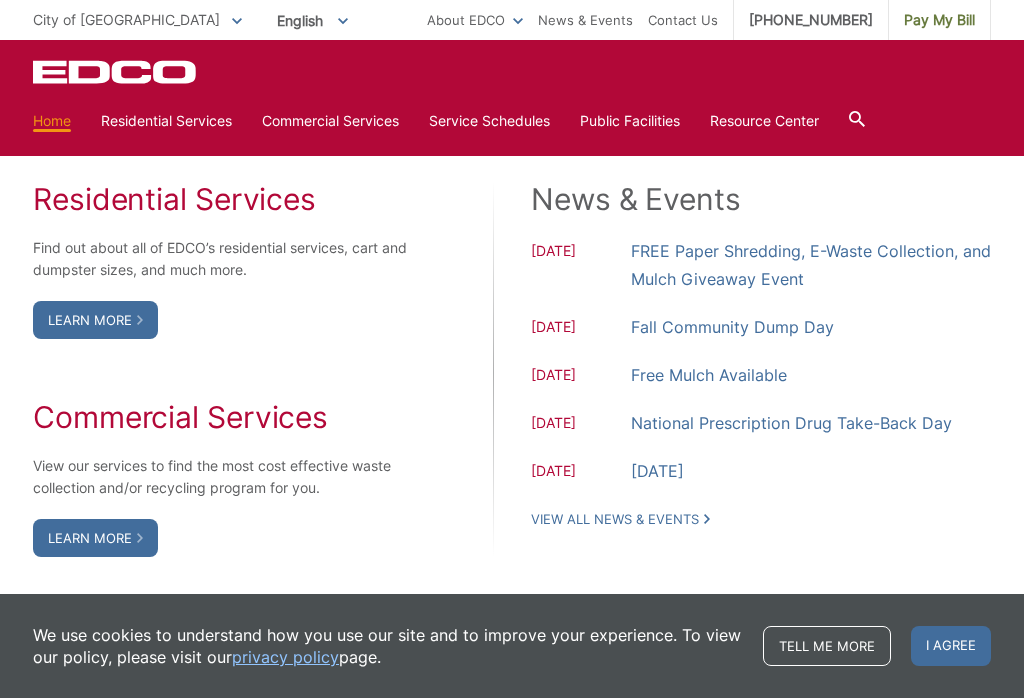 scroll, scrollTop: 1157, scrollLeft: 0, axis: vertical 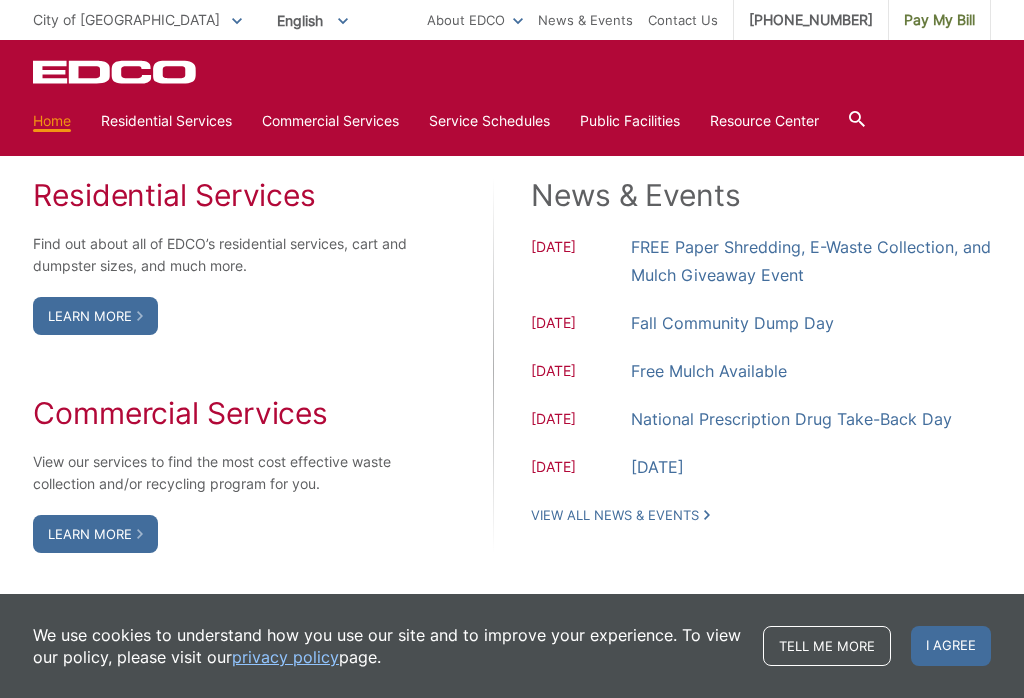 click on "View All News & Events" at bounding box center [620, 515] 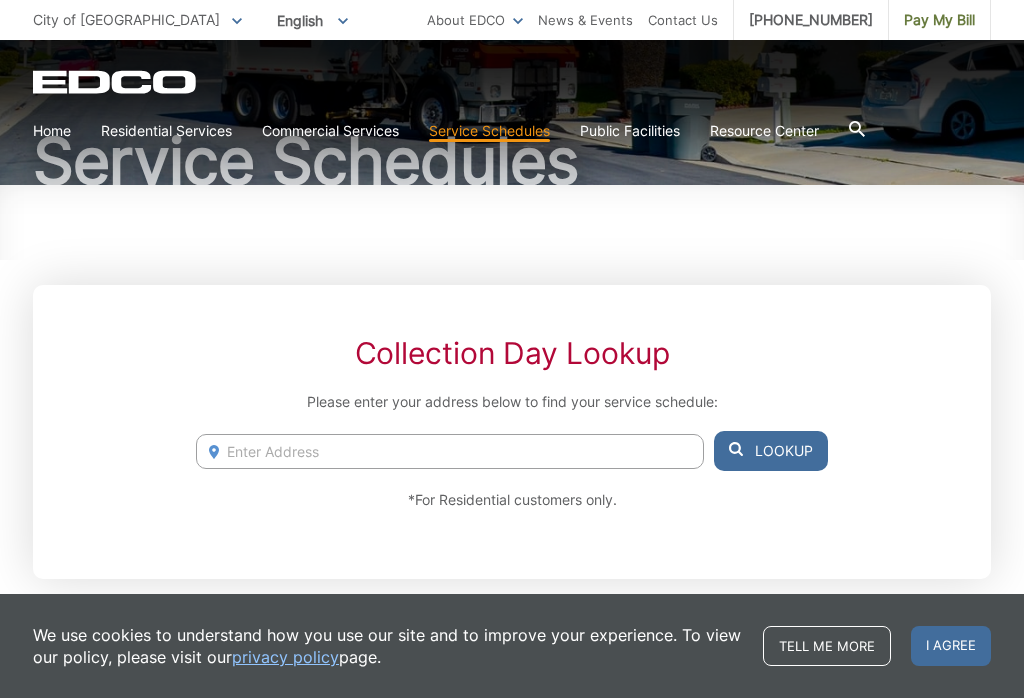 scroll, scrollTop: 0, scrollLeft: 0, axis: both 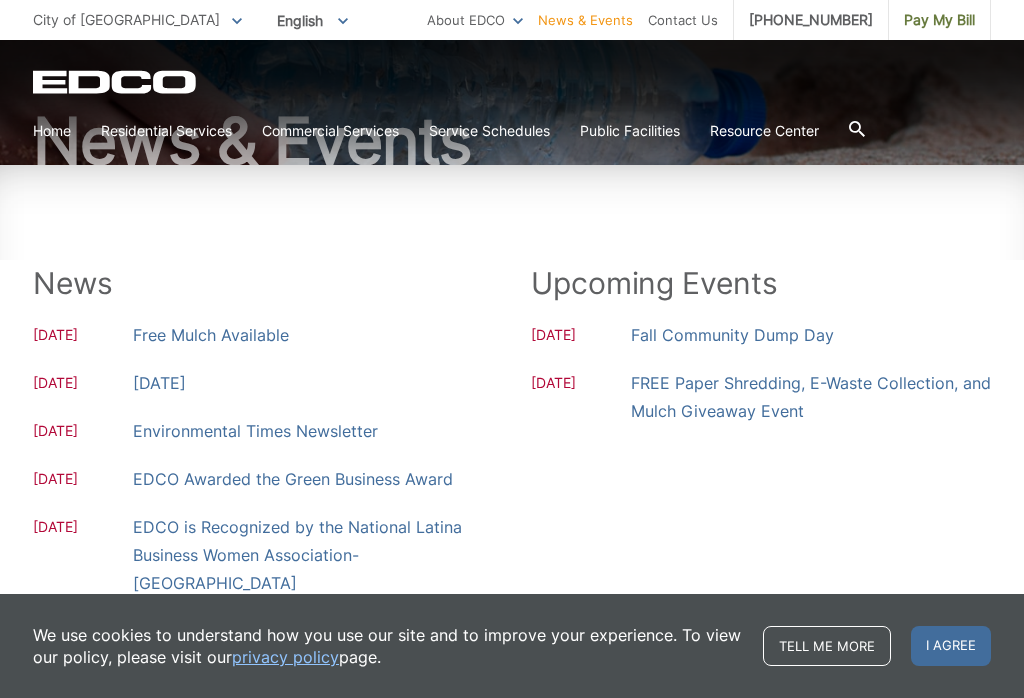 click at bounding box center [0, 0] 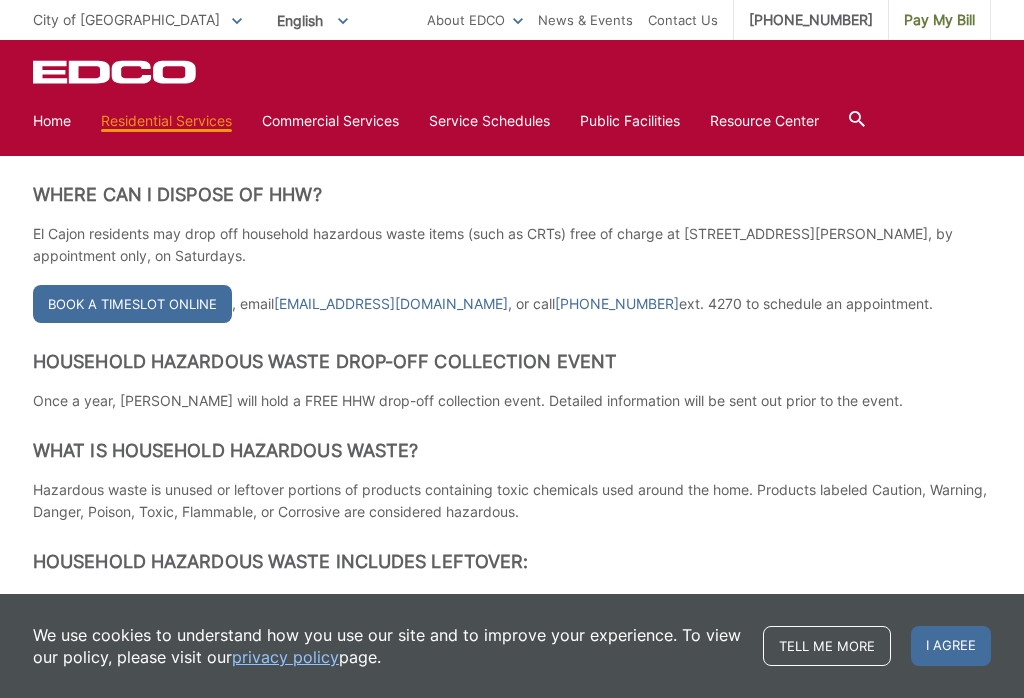 scroll, scrollTop: 346, scrollLeft: 0, axis: vertical 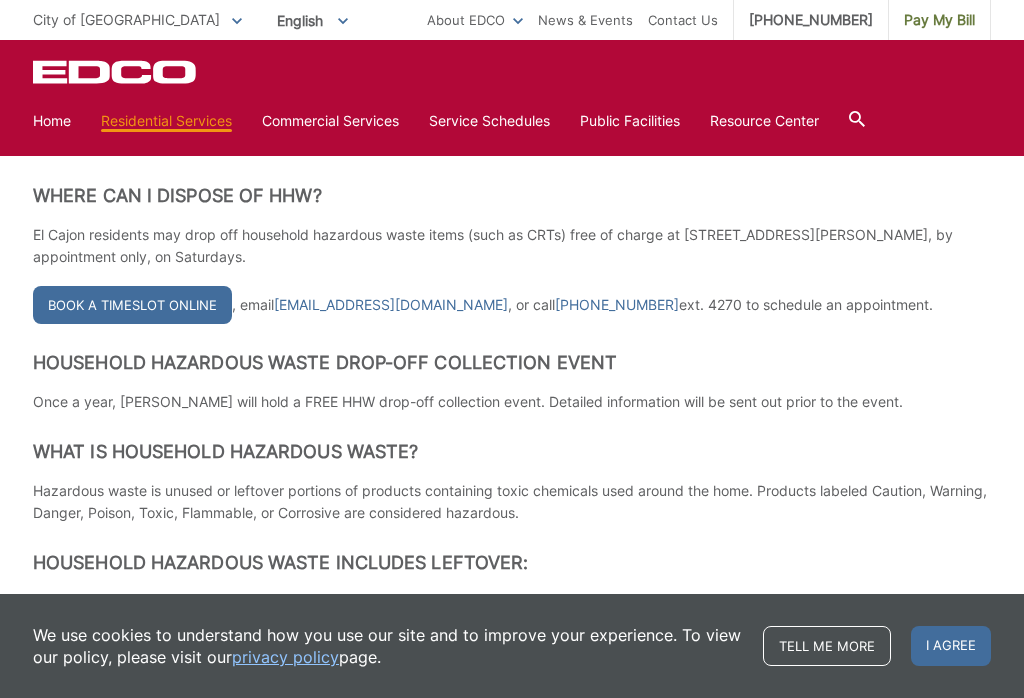 click on "Bulky Item Pickup" at bounding box center (0, 0) 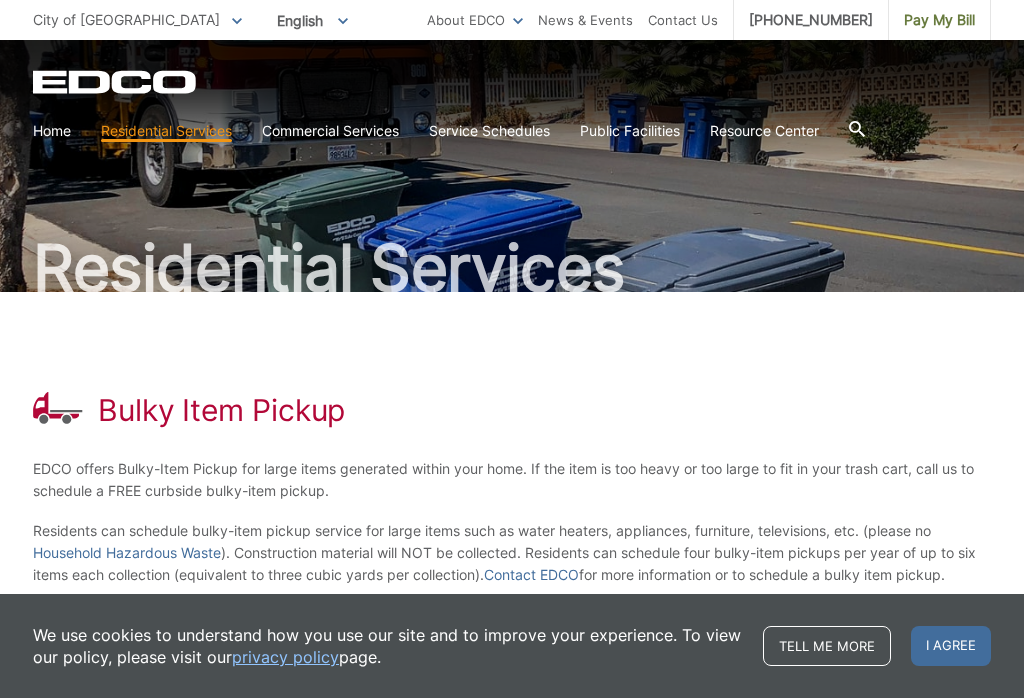 scroll, scrollTop: 0, scrollLeft: 0, axis: both 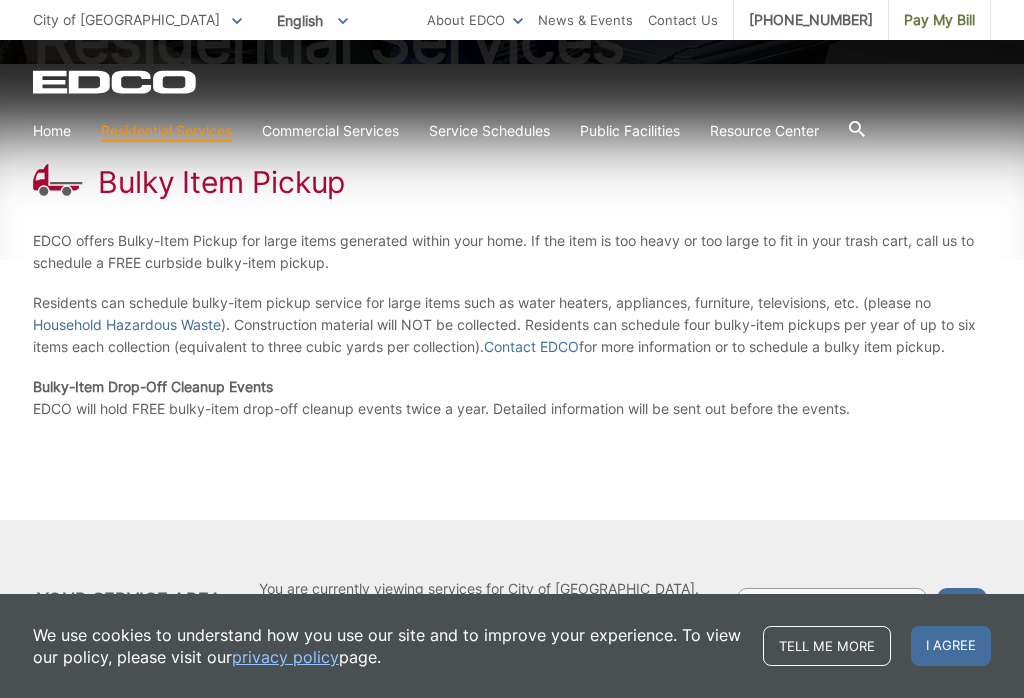 click on "Contact EDCO" at bounding box center [531, 347] 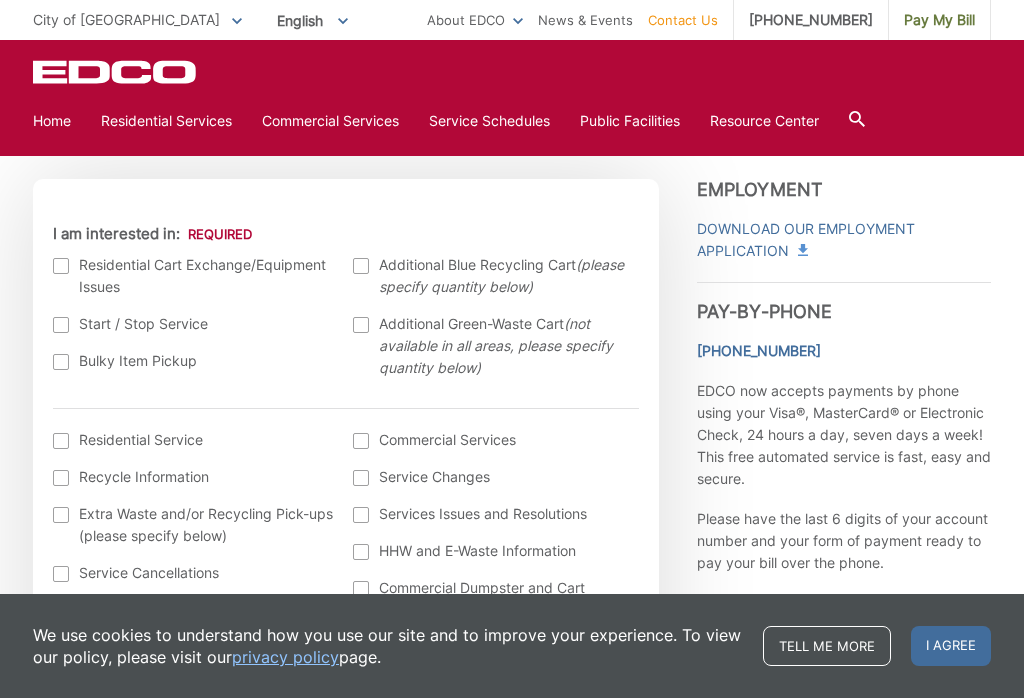 scroll, scrollTop: 580, scrollLeft: 0, axis: vertical 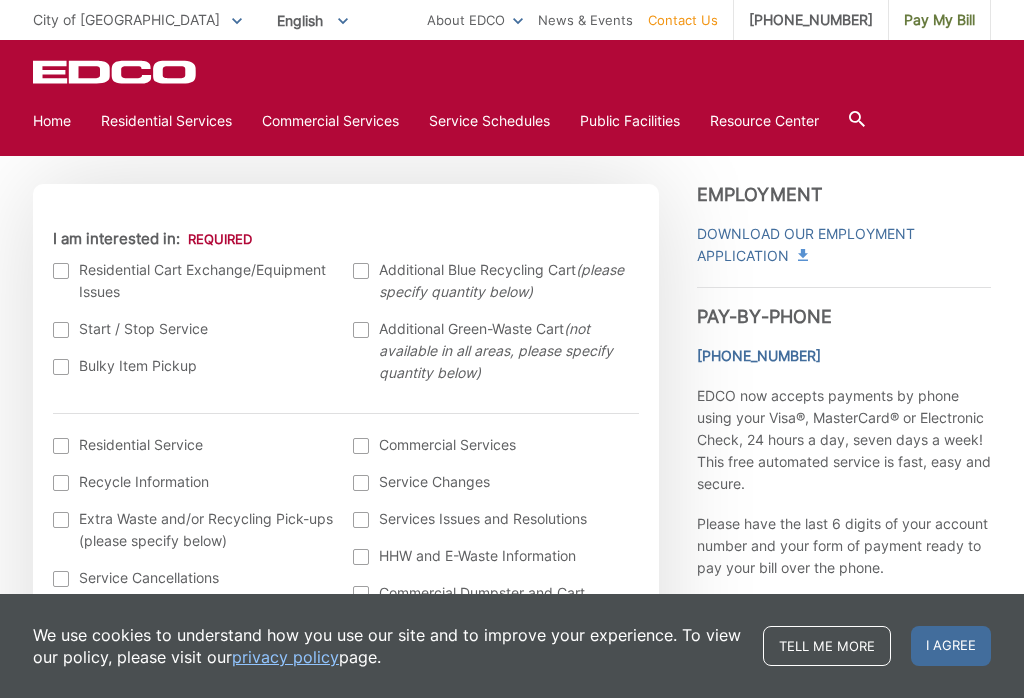 click at bounding box center (61, 367) 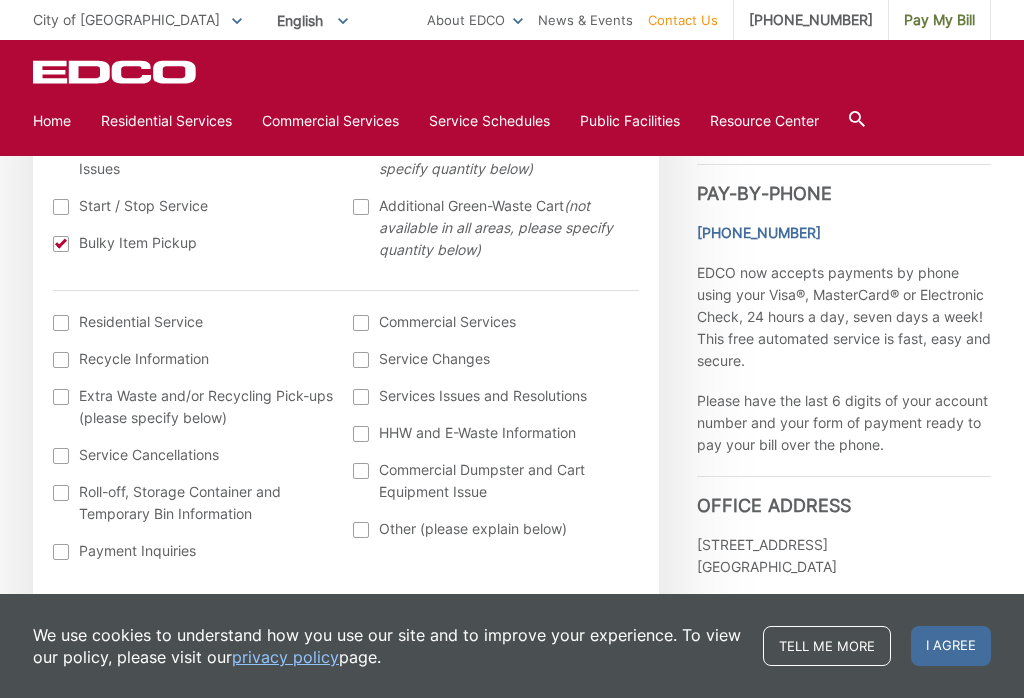 scroll, scrollTop: 735, scrollLeft: 0, axis: vertical 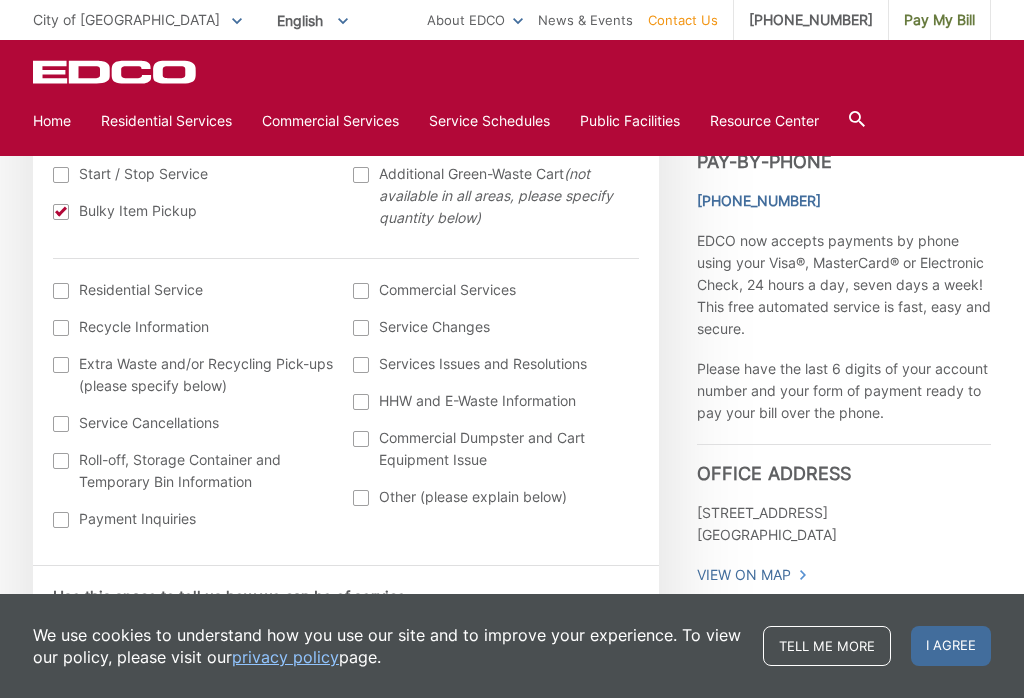 click at bounding box center (61, 291) 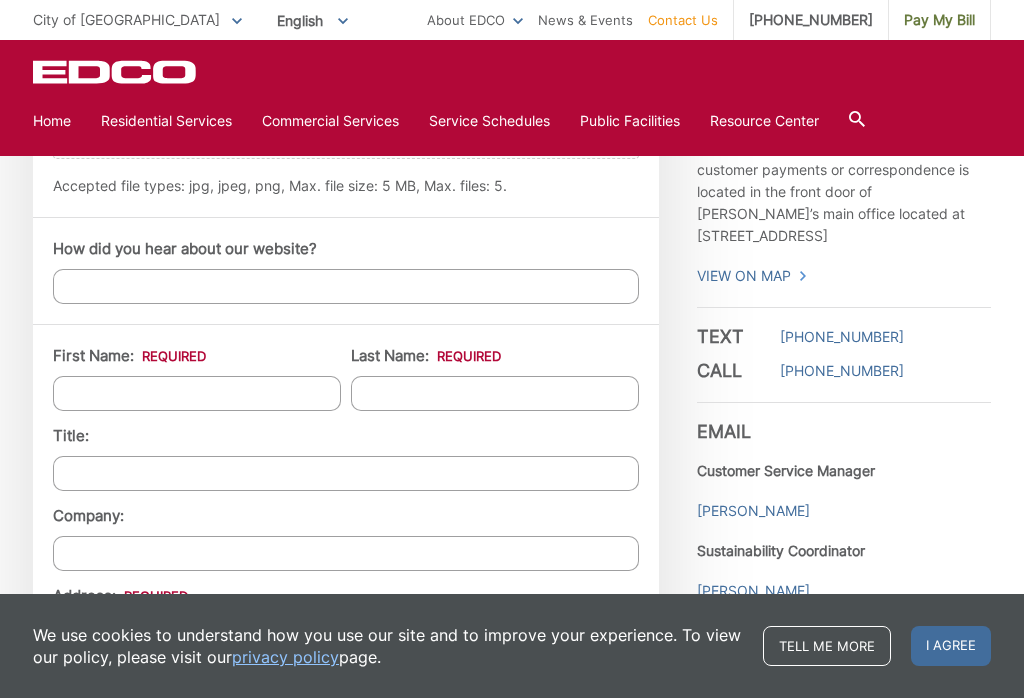 scroll, scrollTop: 1454, scrollLeft: 0, axis: vertical 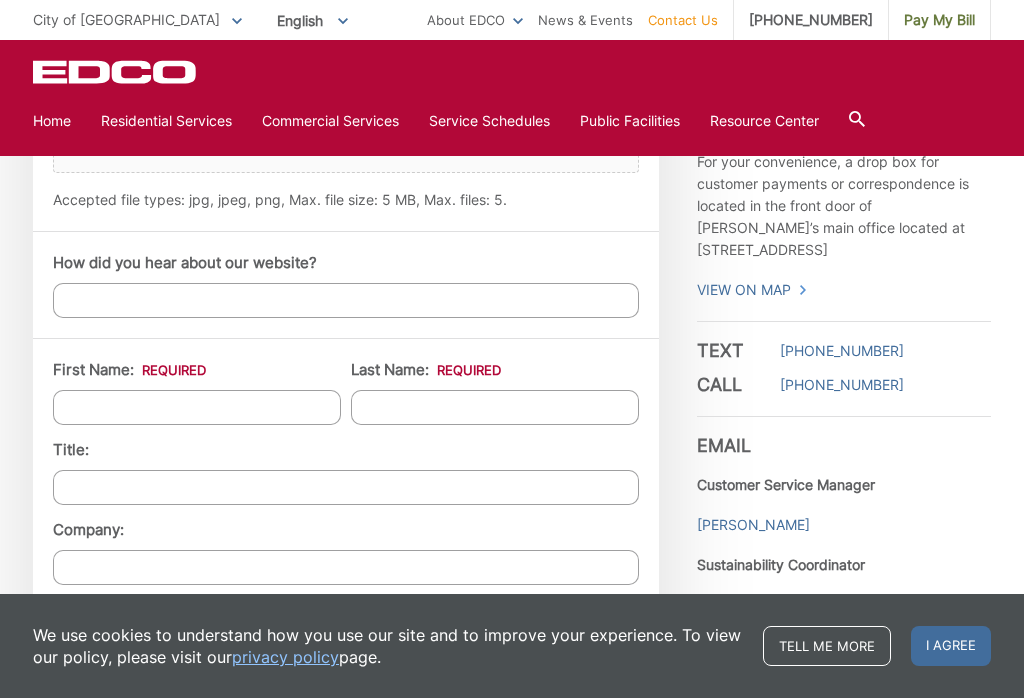 click on "First Name: *" at bounding box center (197, 407) 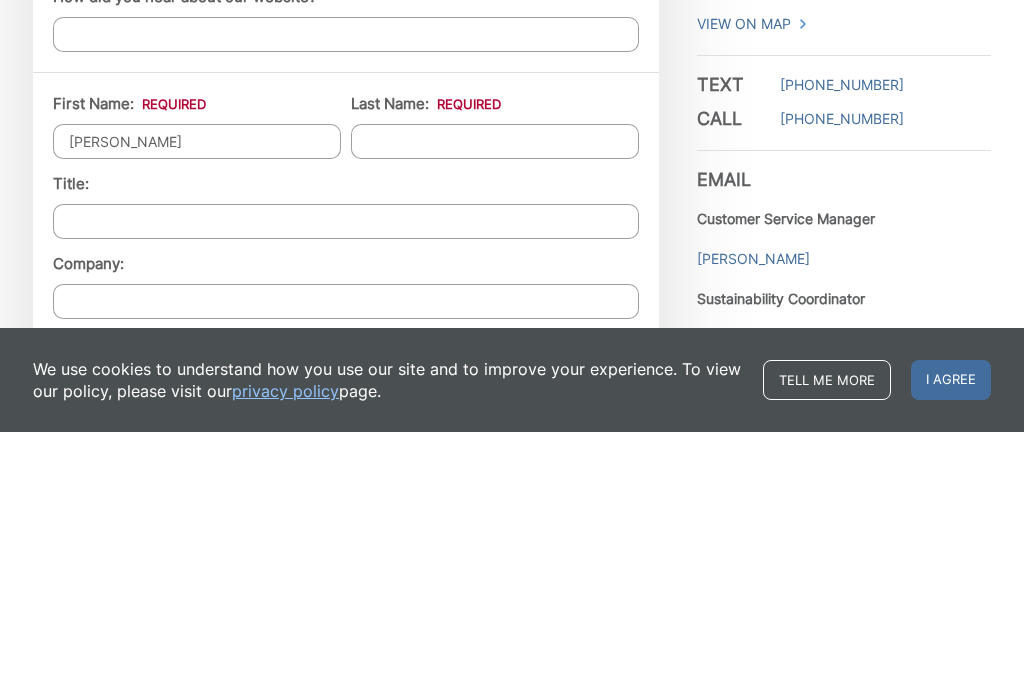 type on "[PERSON_NAME]" 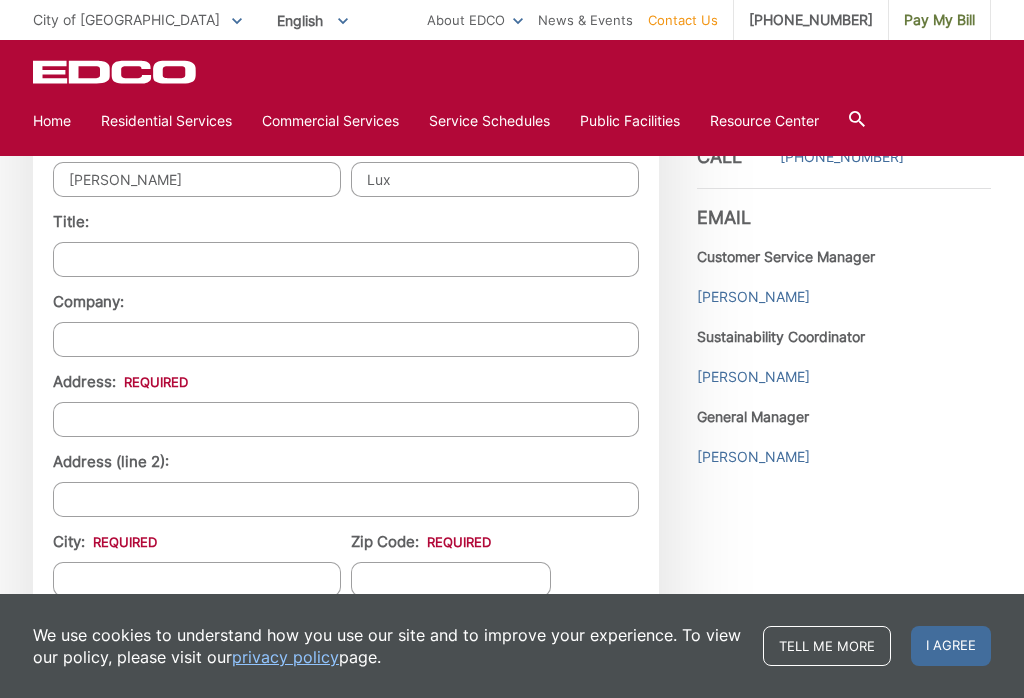 scroll, scrollTop: 1683, scrollLeft: 0, axis: vertical 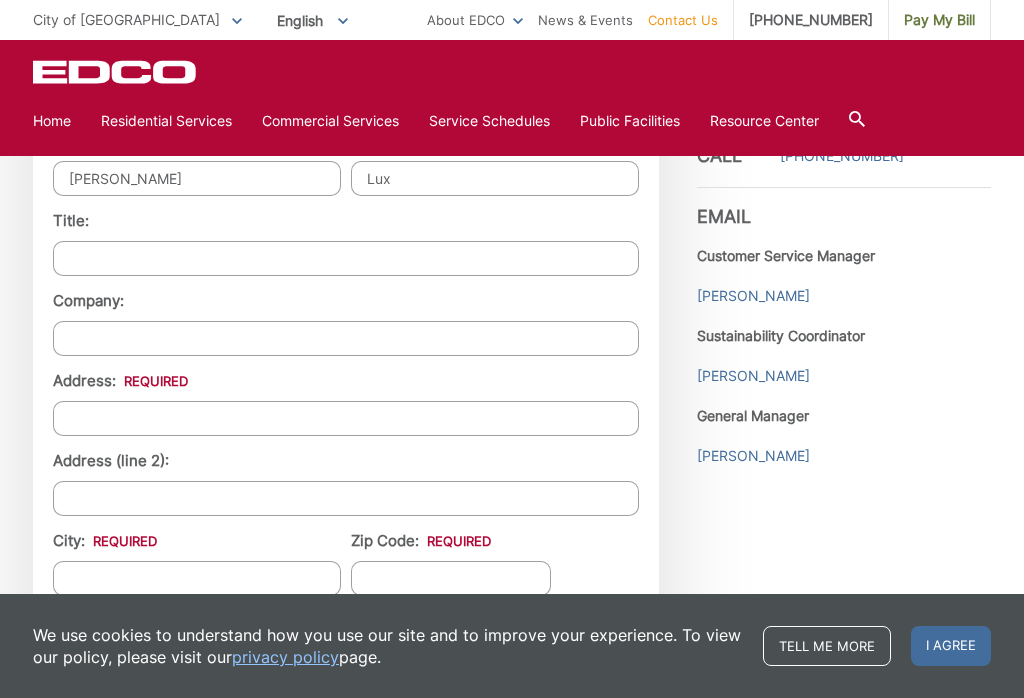 type on "Lux" 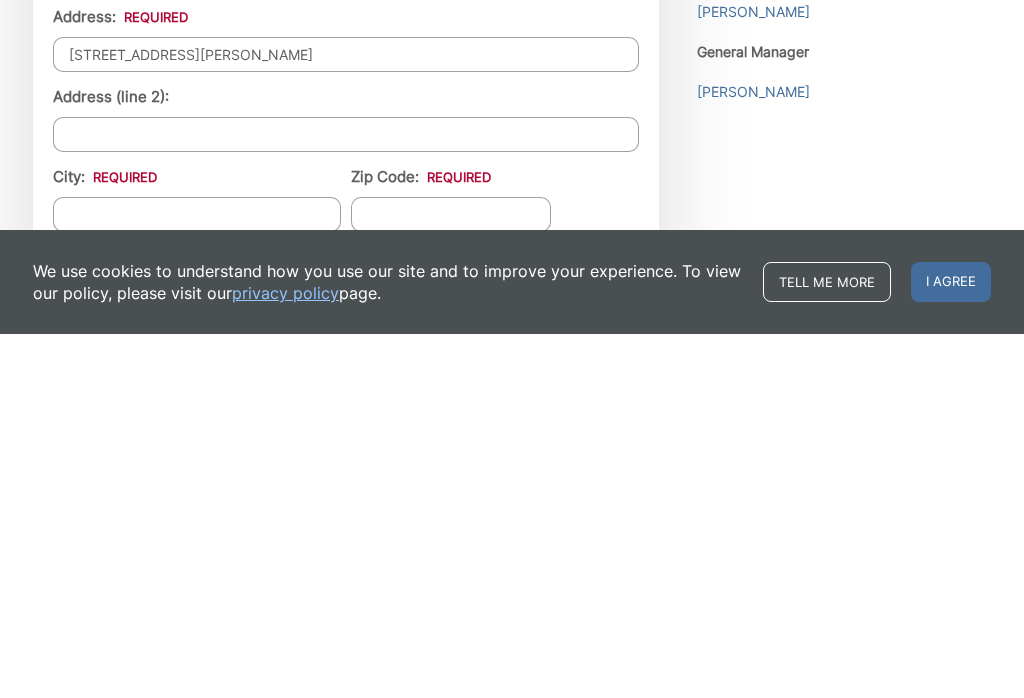 type on "[STREET_ADDRESS][PERSON_NAME]" 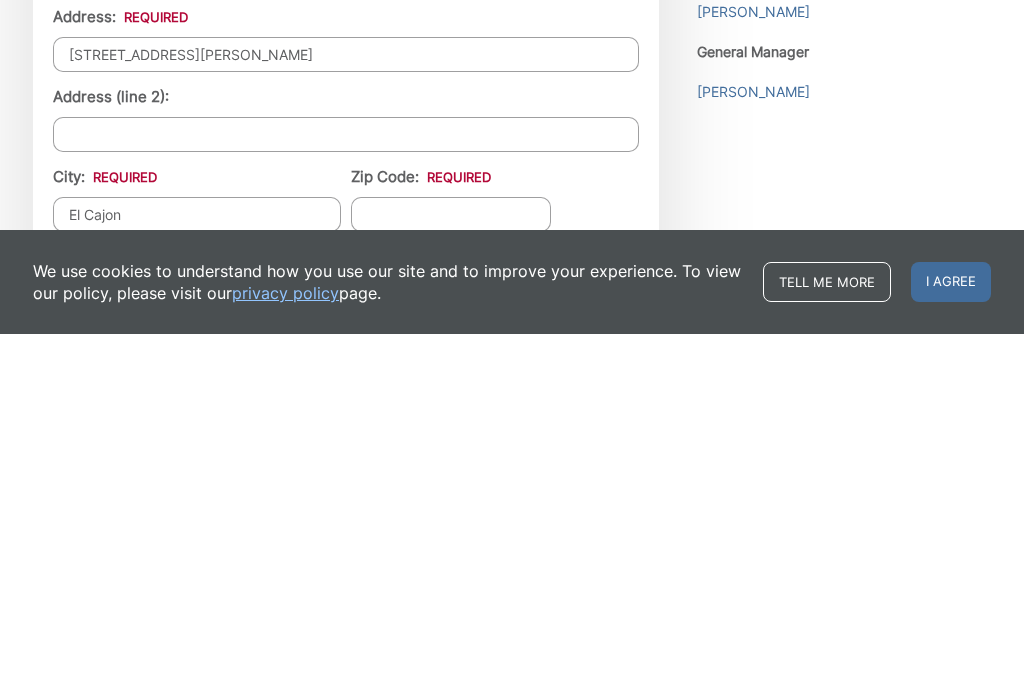 type on "El Cajon" 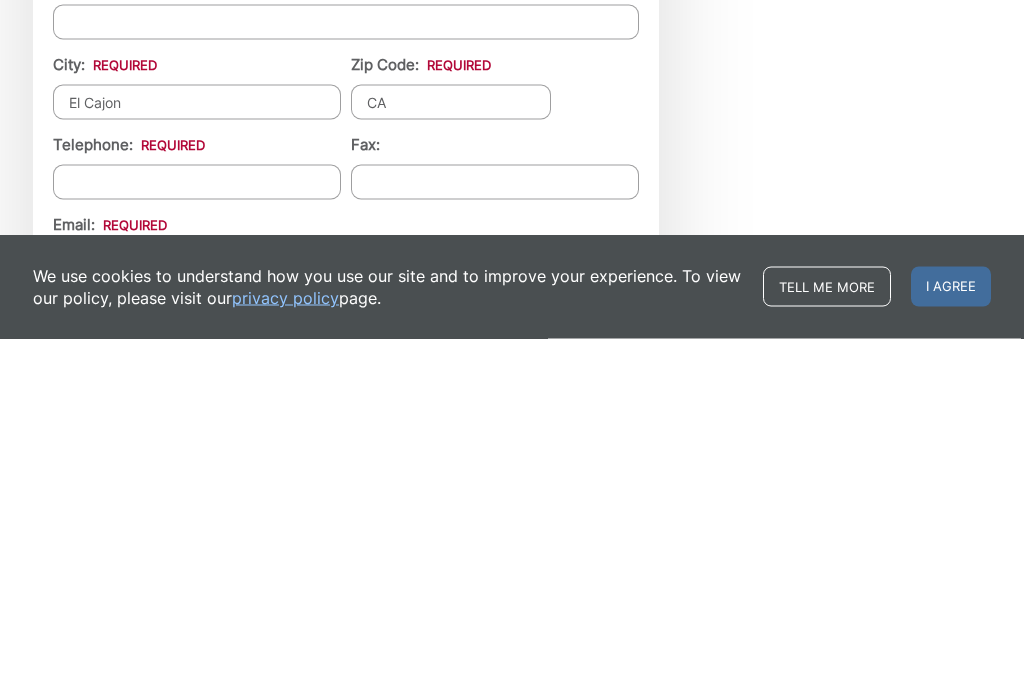 scroll, scrollTop: 1800, scrollLeft: 0, axis: vertical 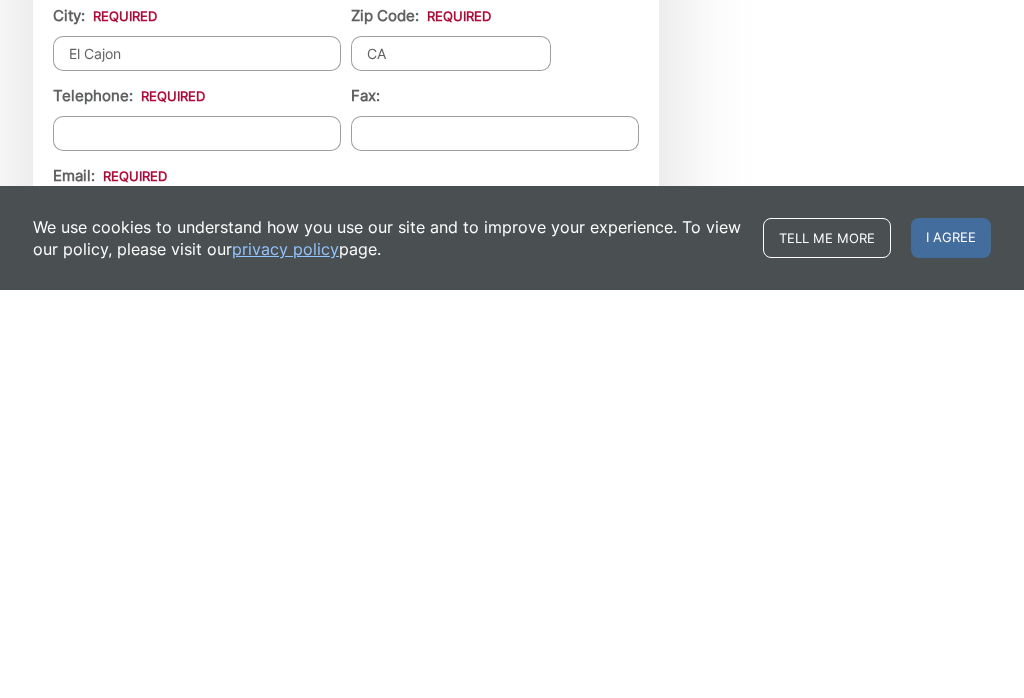 type on "CA" 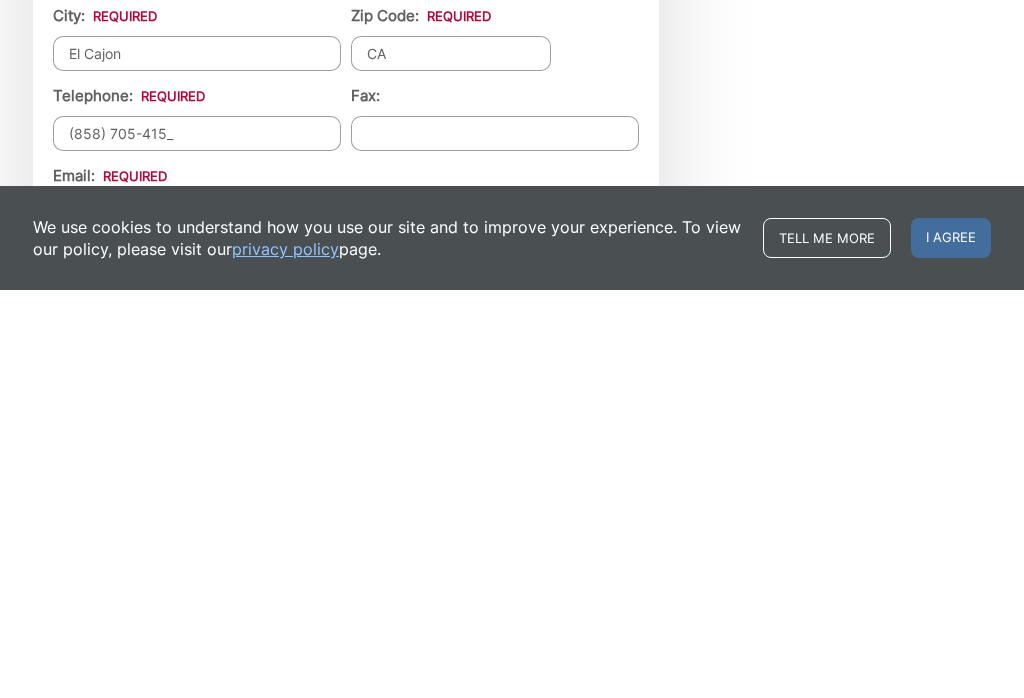 type on "[PHONE_NUMBER]" 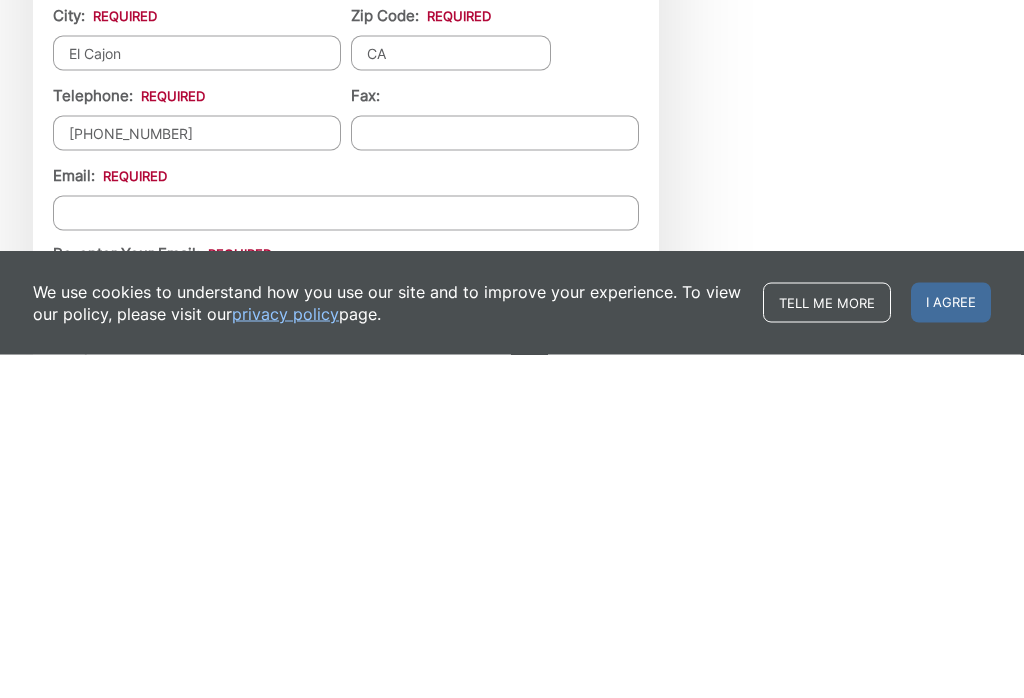 scroll, scrollTop: 1870, scrollLeft: 0, axis: vertical 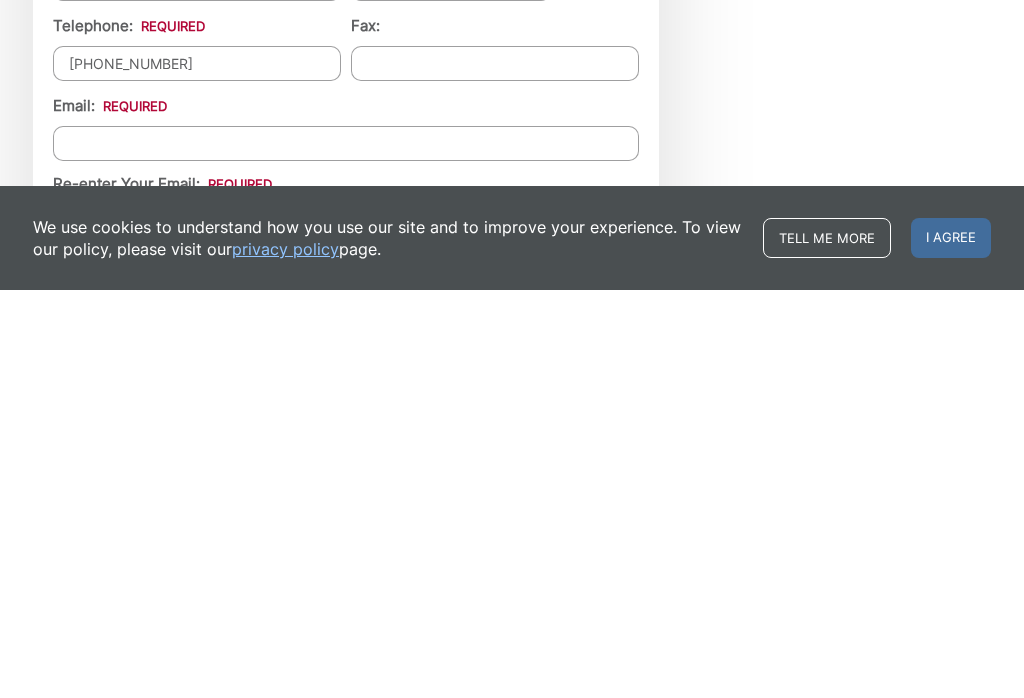 click on "Email *" at bounding box center [346, 551] 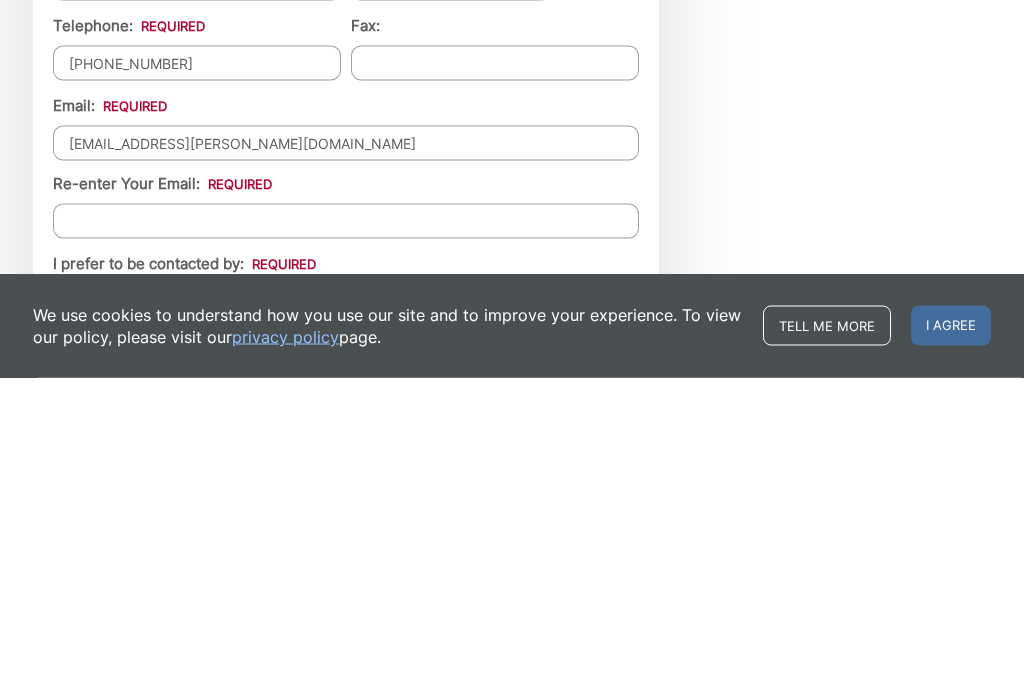 scroll, scrollTop: 1961, scrollLeft: 0, axis: vertical 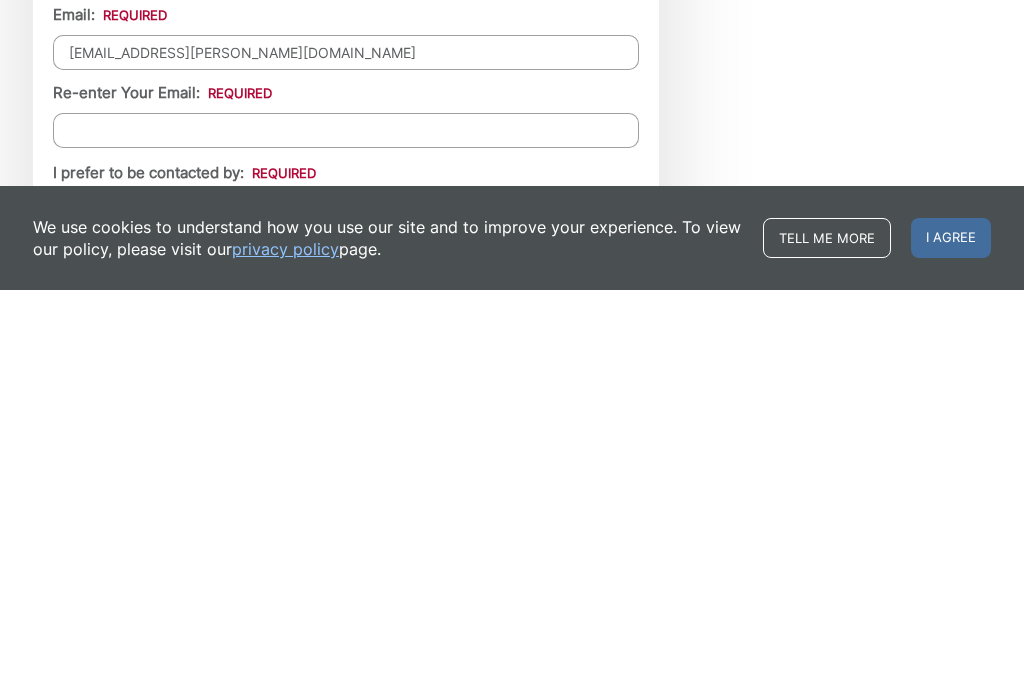 type on "[EMAIL_ADDRESS][PERSON_NAME][DOMAIN_NAME]" 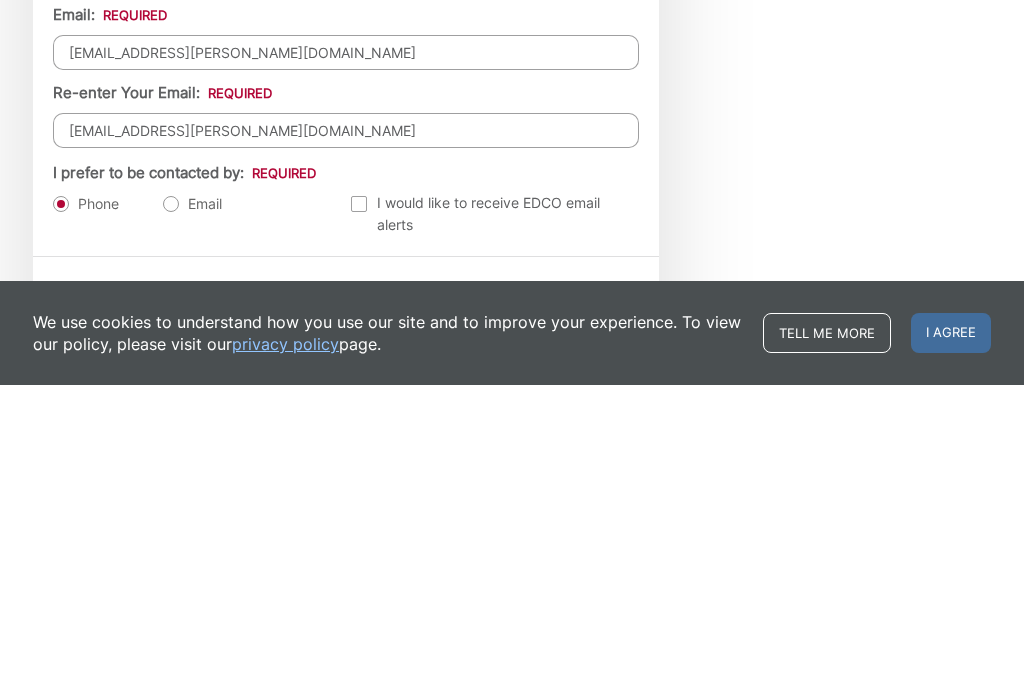 scroll, scrollTop: 2058, scrollLeft: 0, axis: vertical 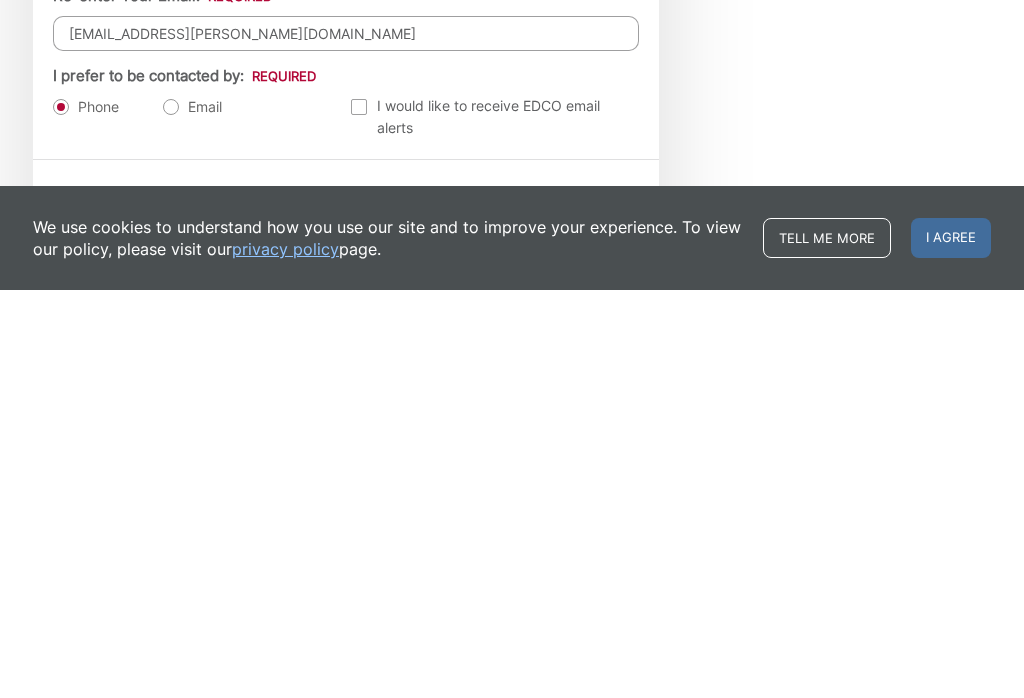 type on "[EMAIL_ADDRESS][PERSON_NAME][DOMAIN_NAME]" 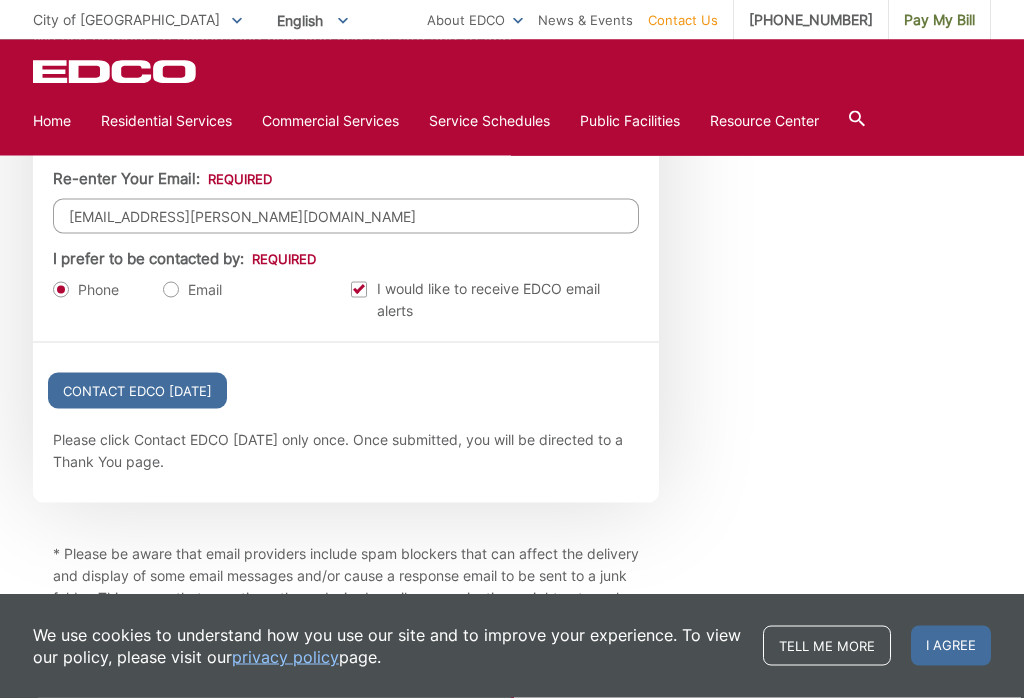 scroll, scrollTop: 2287, scrollLeft: 0, axis: vertical 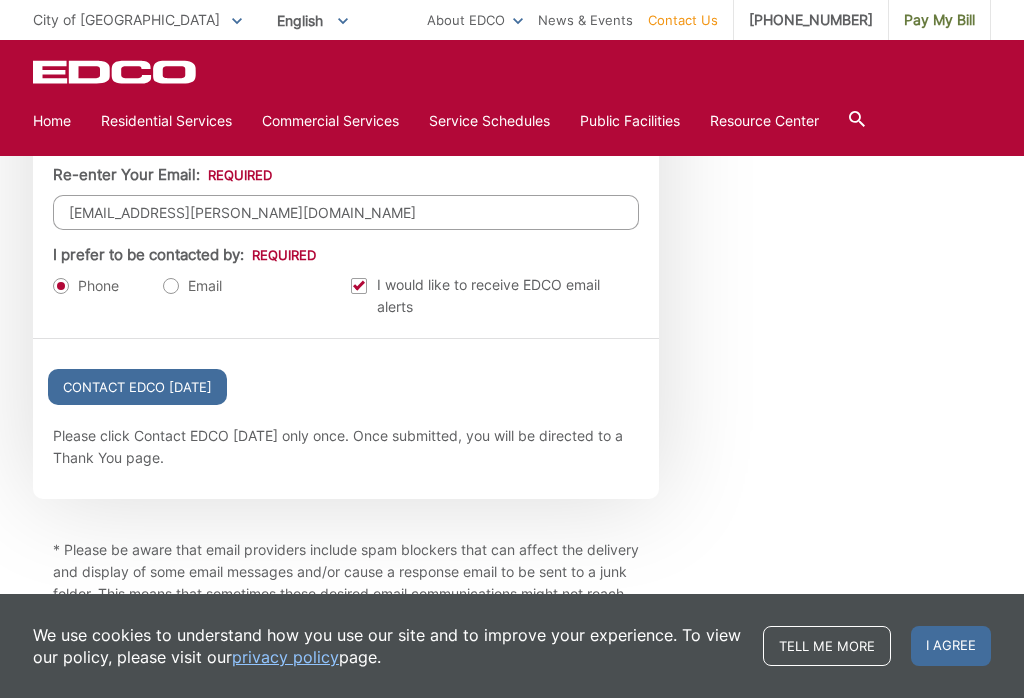 click on "Email" at bounding box center [192, 286] 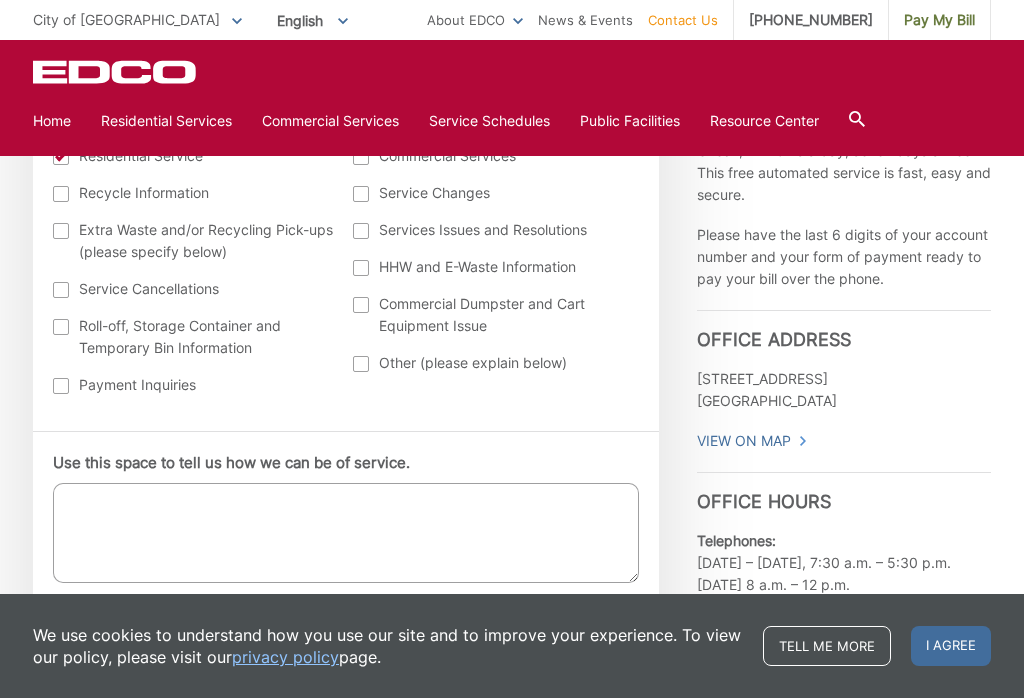 scroll, scrollTop: 880, scrollLeft: 0, axis: vertical 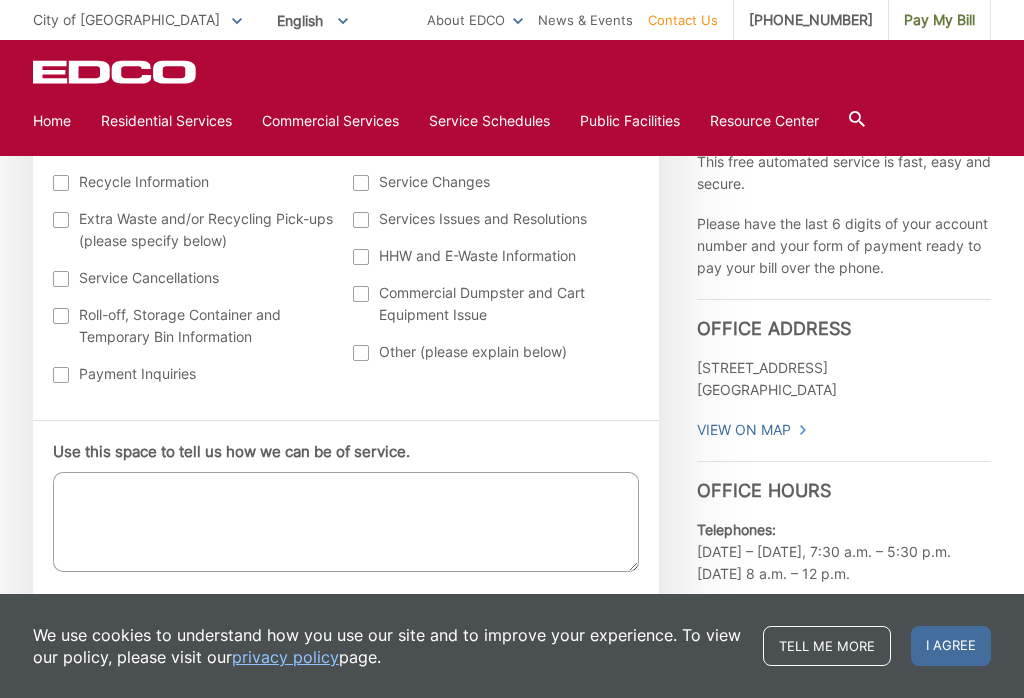 click on "Use this space to tell us how we can be of service." at bounding box center [346, 522] 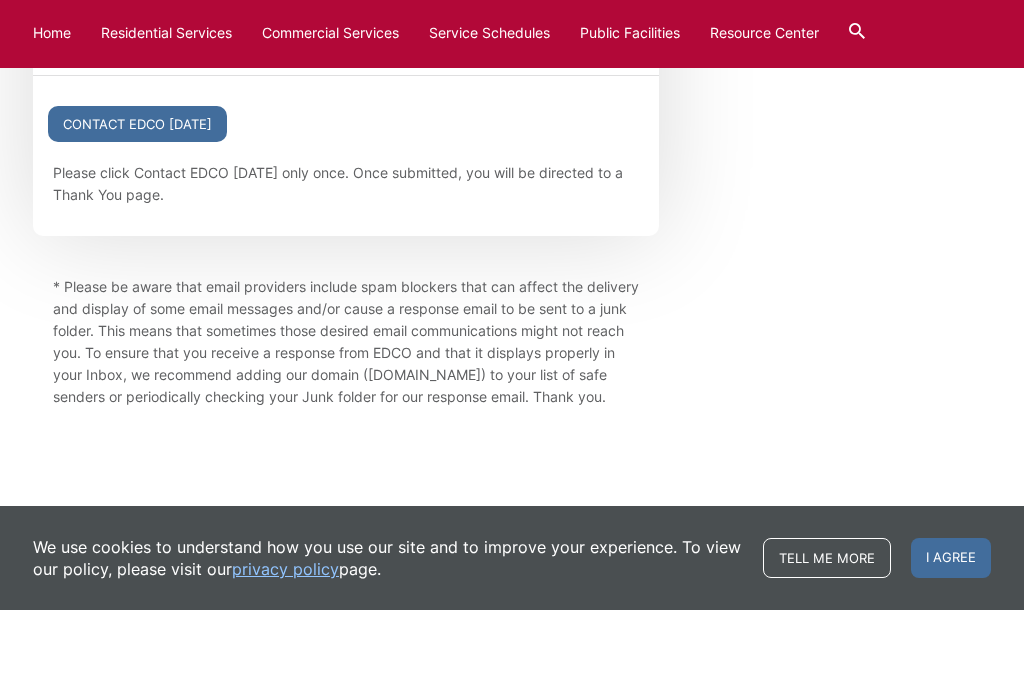 scroll, scrollTop: 2502, scrollLeft: 0, axis: vertical 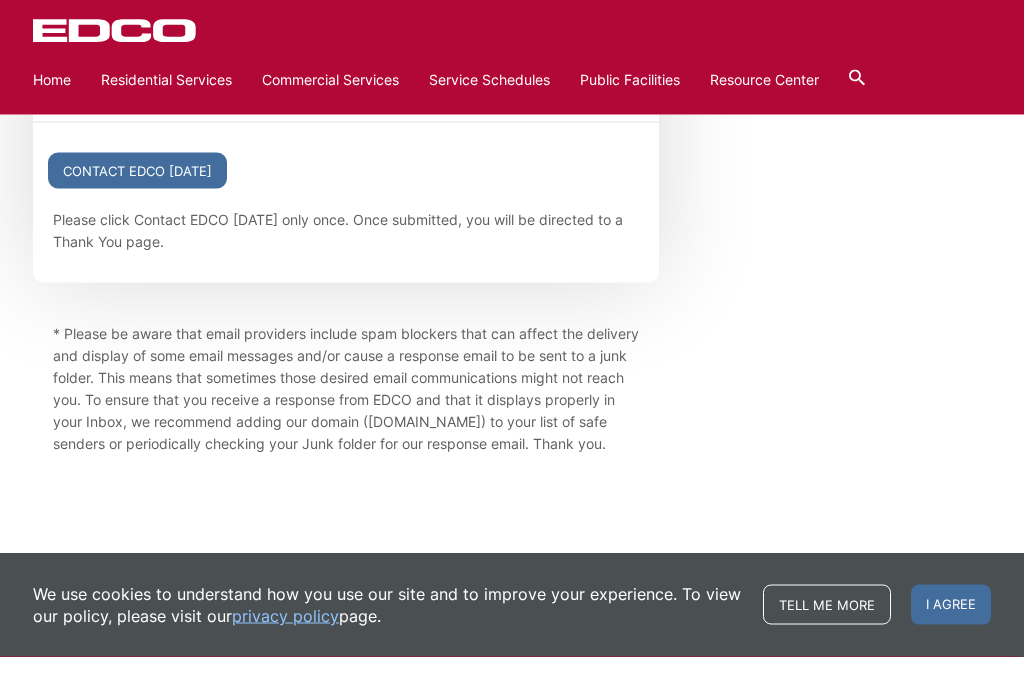 type on "I want to schedule a bulky item pick up for a full size freezer one queen mattress, one twin mattress" 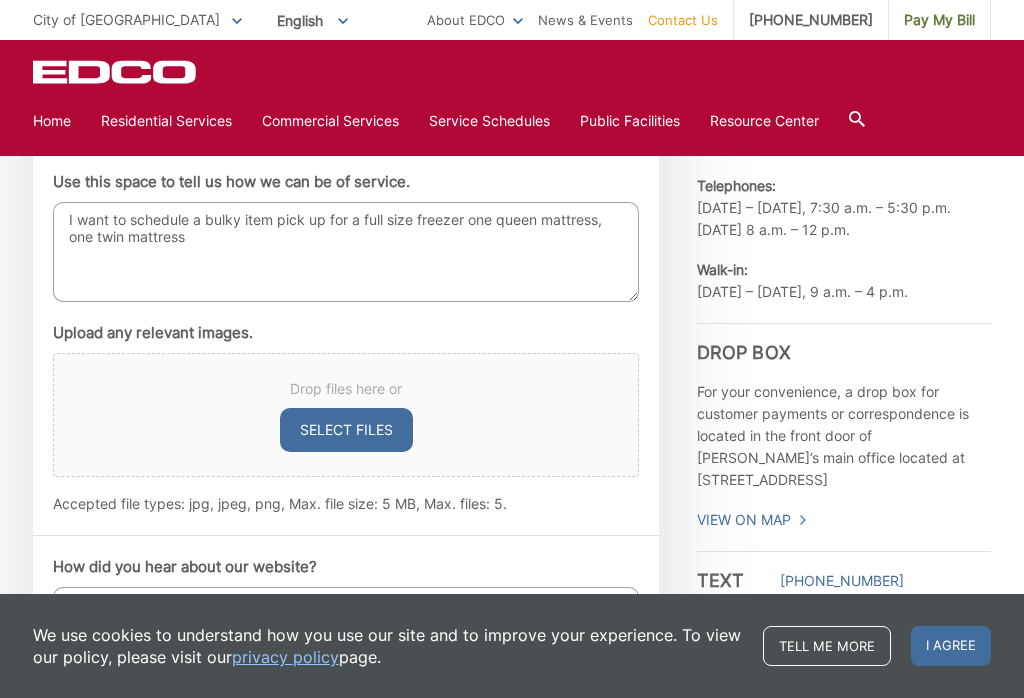 scroll, scrollTop: 1227, scrollLeft: 0, axis: vertical 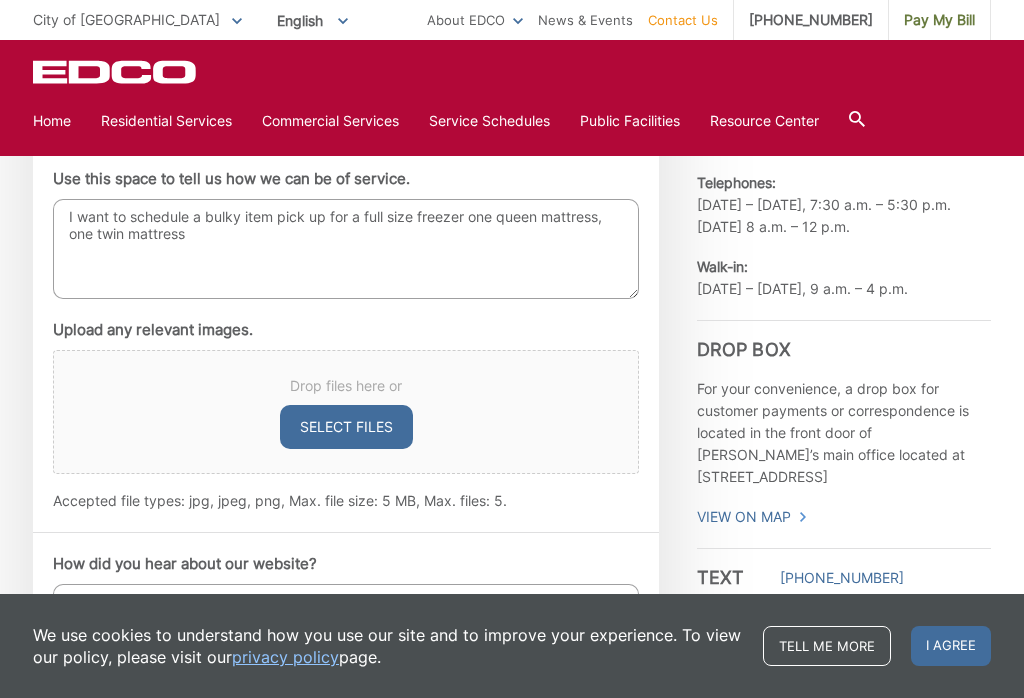 click on "Select files" at bounding box center (346, 427) 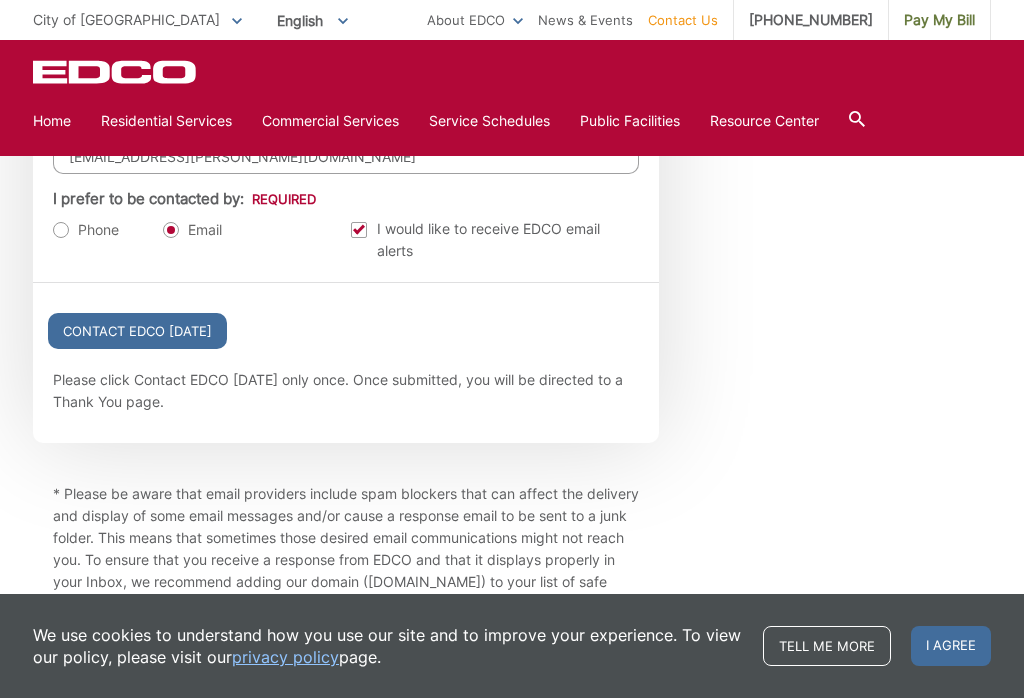 scroll, scrollTop: 2441, scrollLeft: 0, axis: vertical 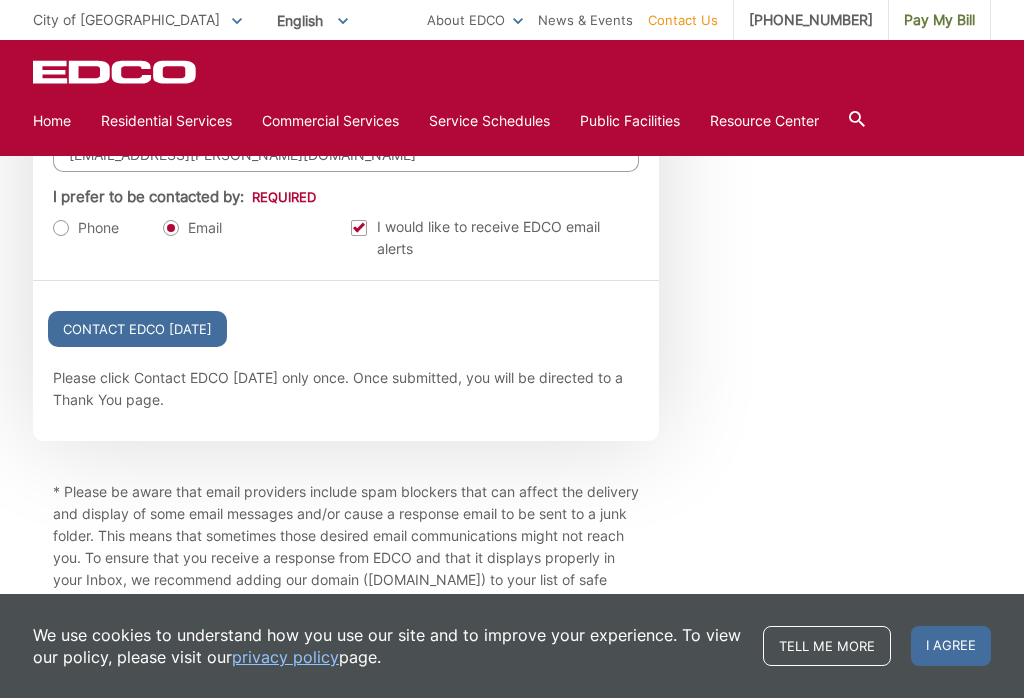 click on "Contact EDCO Today" at bounding box center (137, 329) 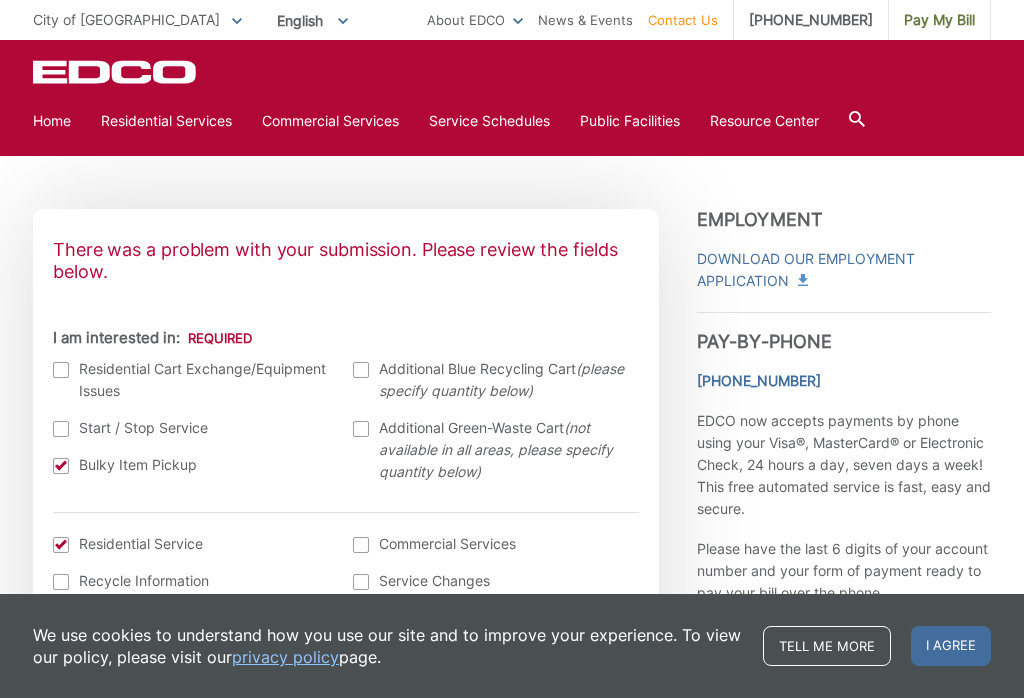 scroll, scrollTop: 554, scrollLeft: 0, axis: vertical 